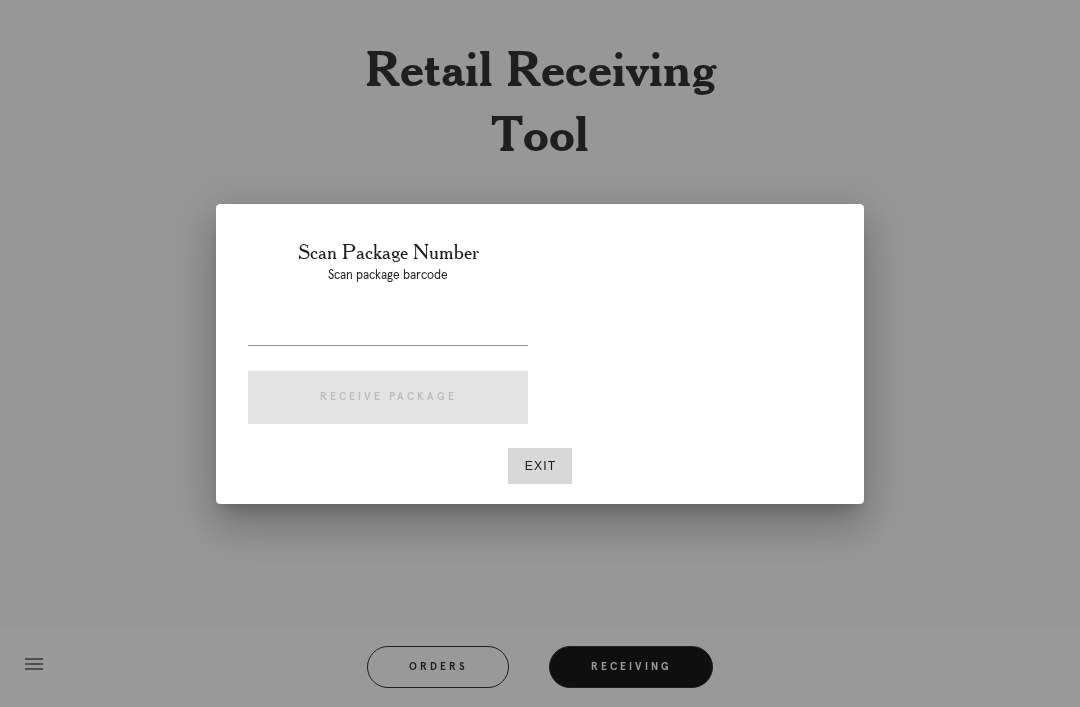 scroll, scrollTop: 64, scrollLeft: 0, axis: vertical 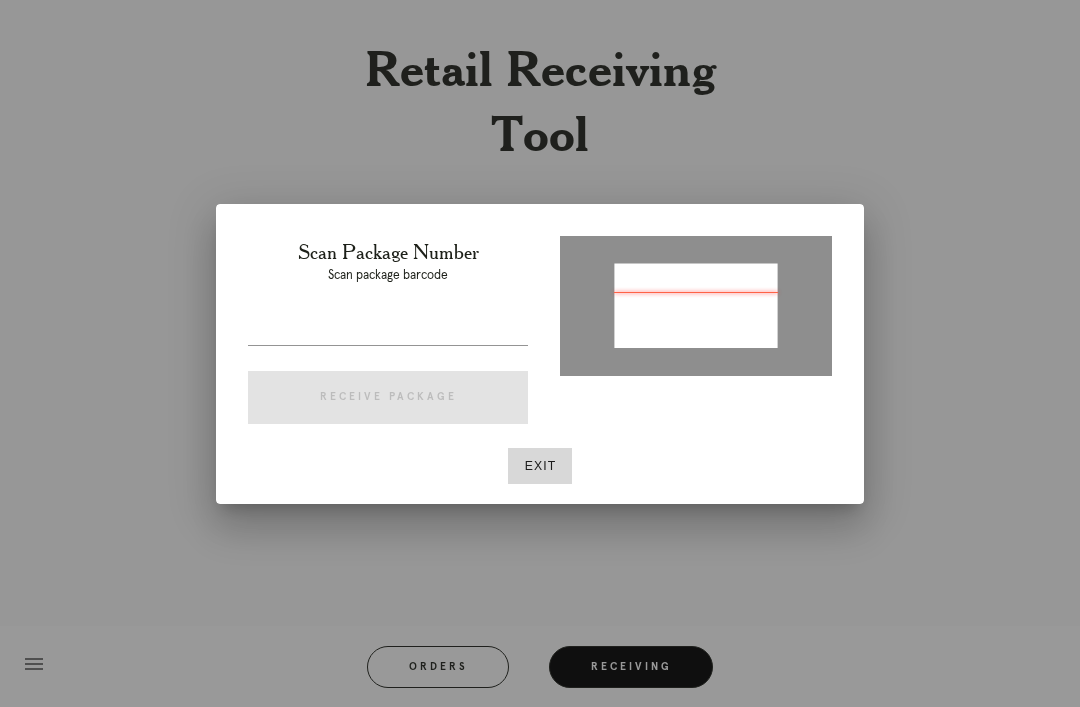 type on "P277192812563875" 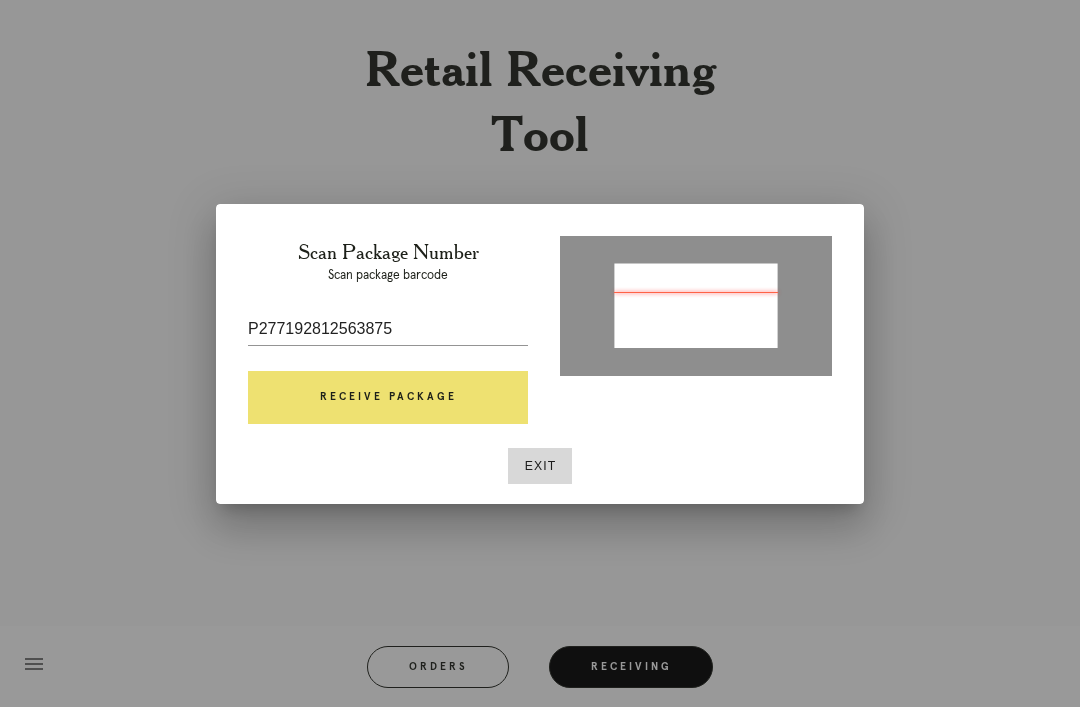 click on "Receive Package" at bounding box center (388, 398) 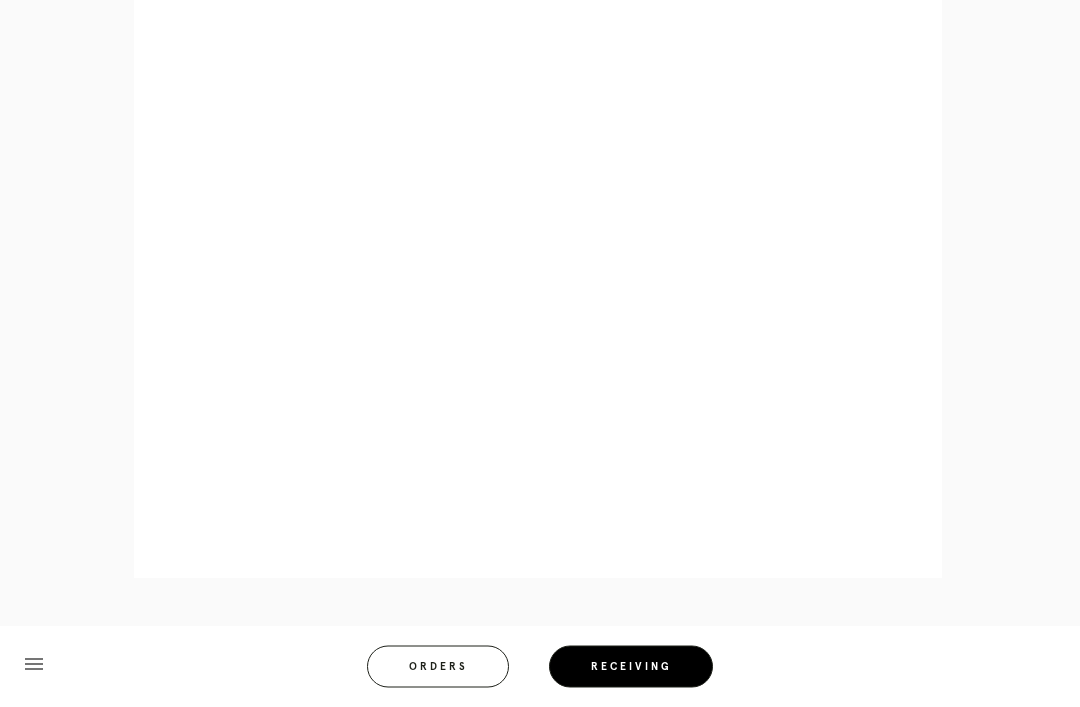 scroll, scrollTop: 858, scrollLeft: 0, axis: vertical 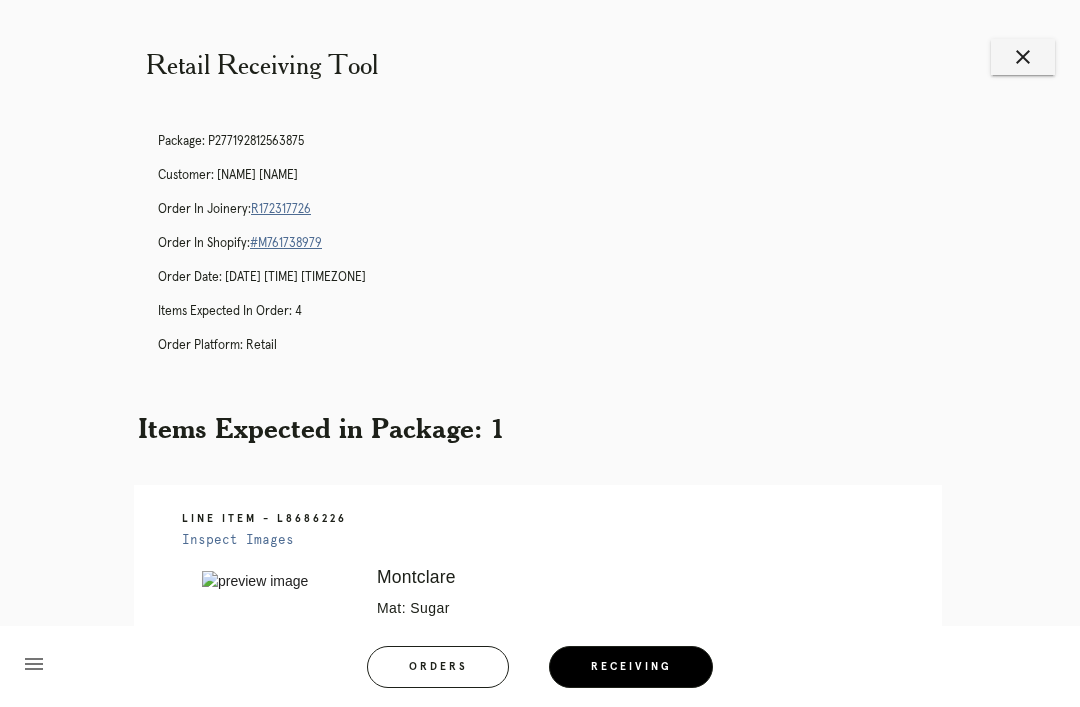 click on "close" at bounding box center (1023, 57) 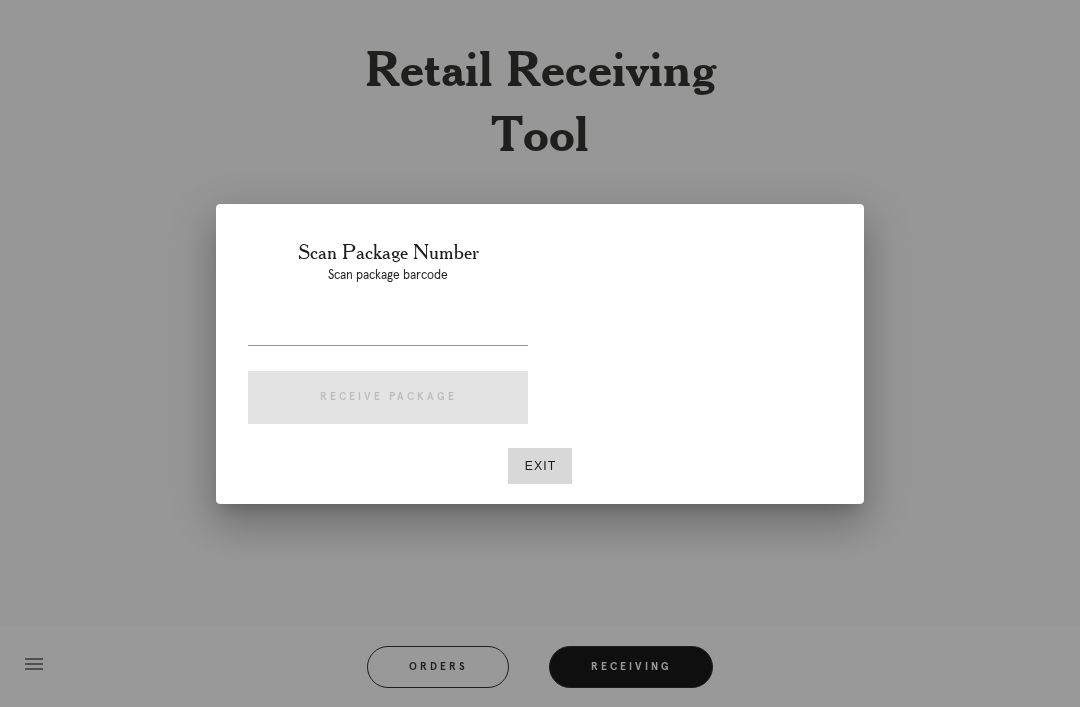 scroll, scrollTop: 0, scrollLeft: 0, axis: both 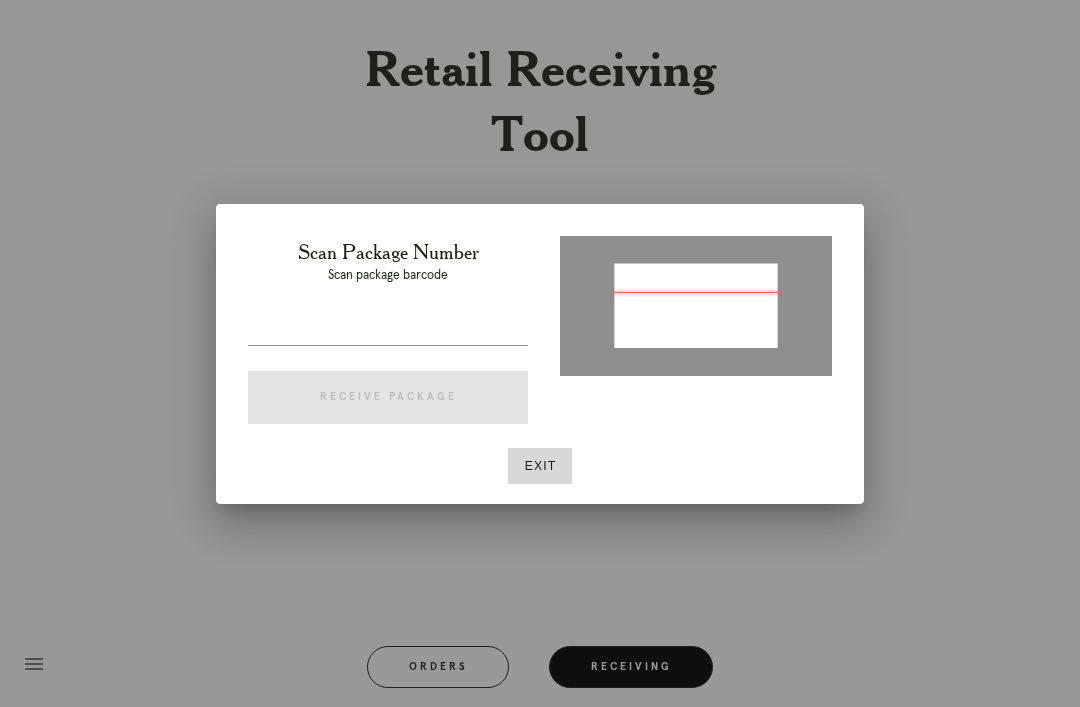 type on "P645115123285551" 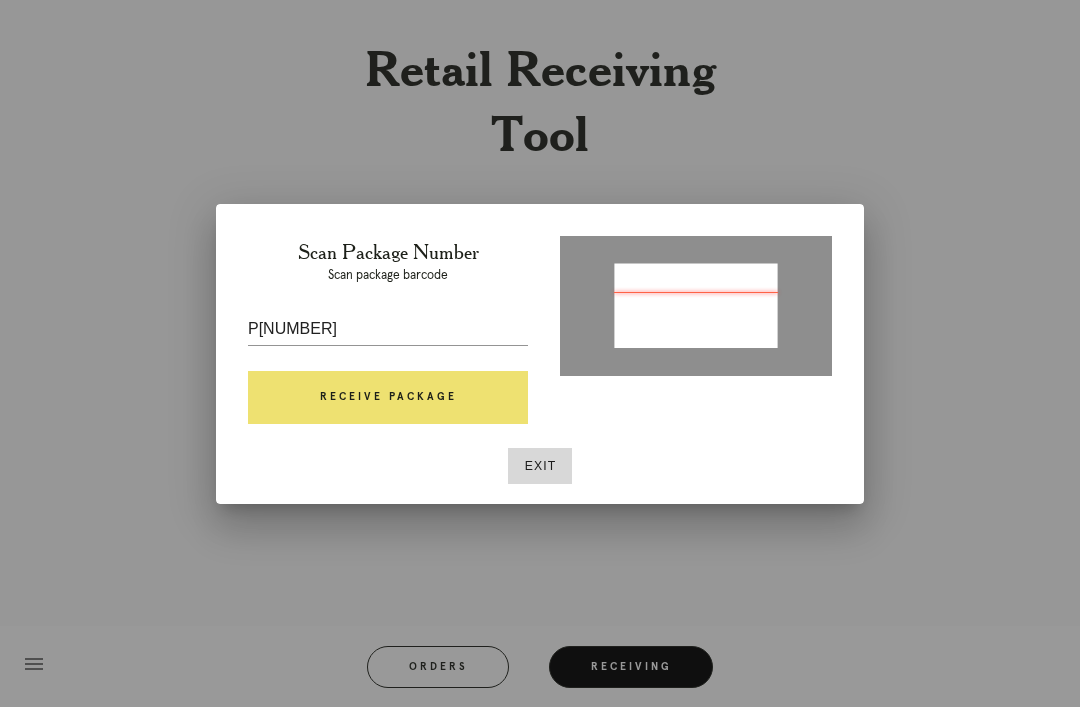 click on "Receive Package" at bounding box center [388, 398] 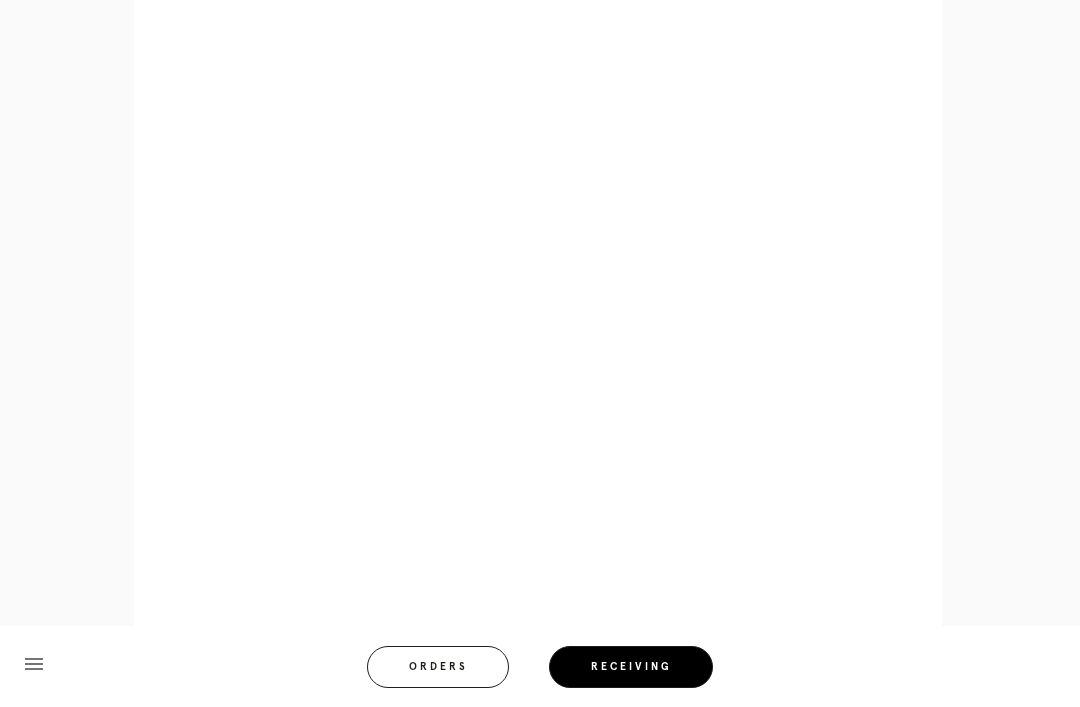 scroll, scrollTop: 892, scrollLeft: 0, axis: vertical 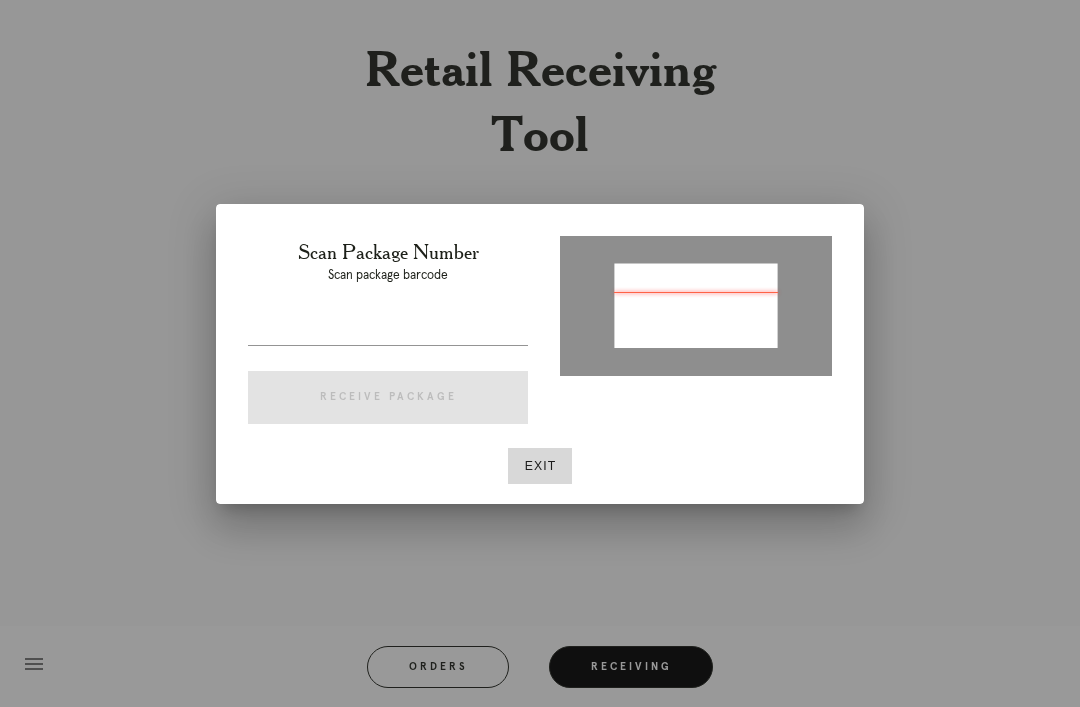 type on "P282783158118693" 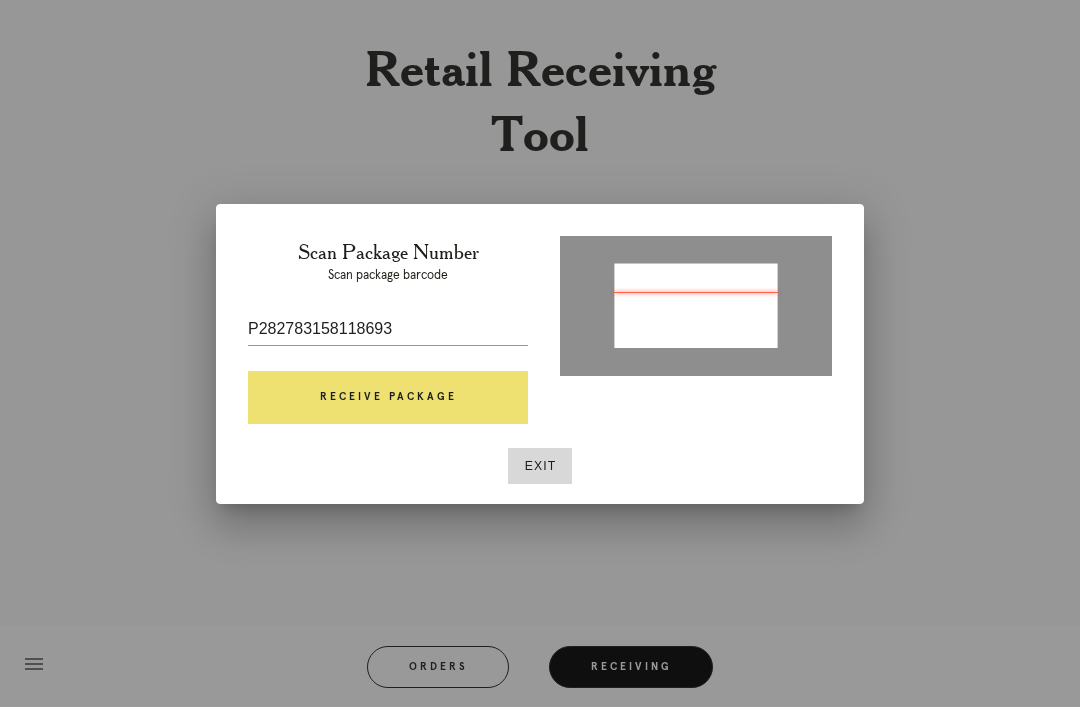 click at bounding box center [388, 360] 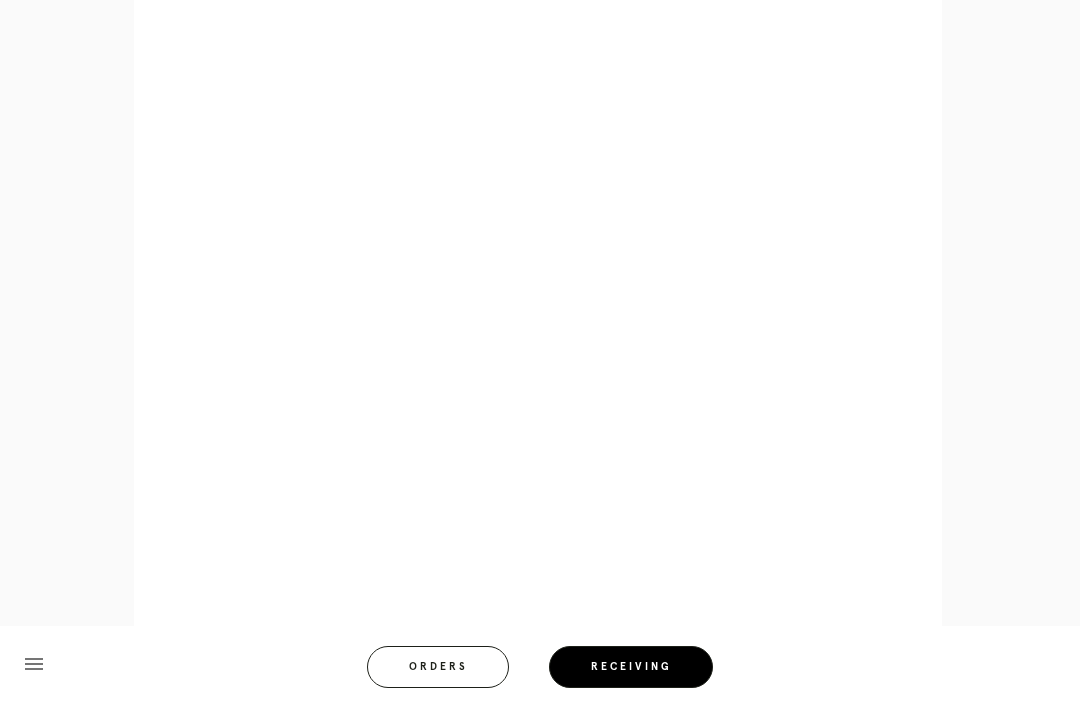 scroll, scrollTop: 858, scrollLeft: 0, axis: vertical 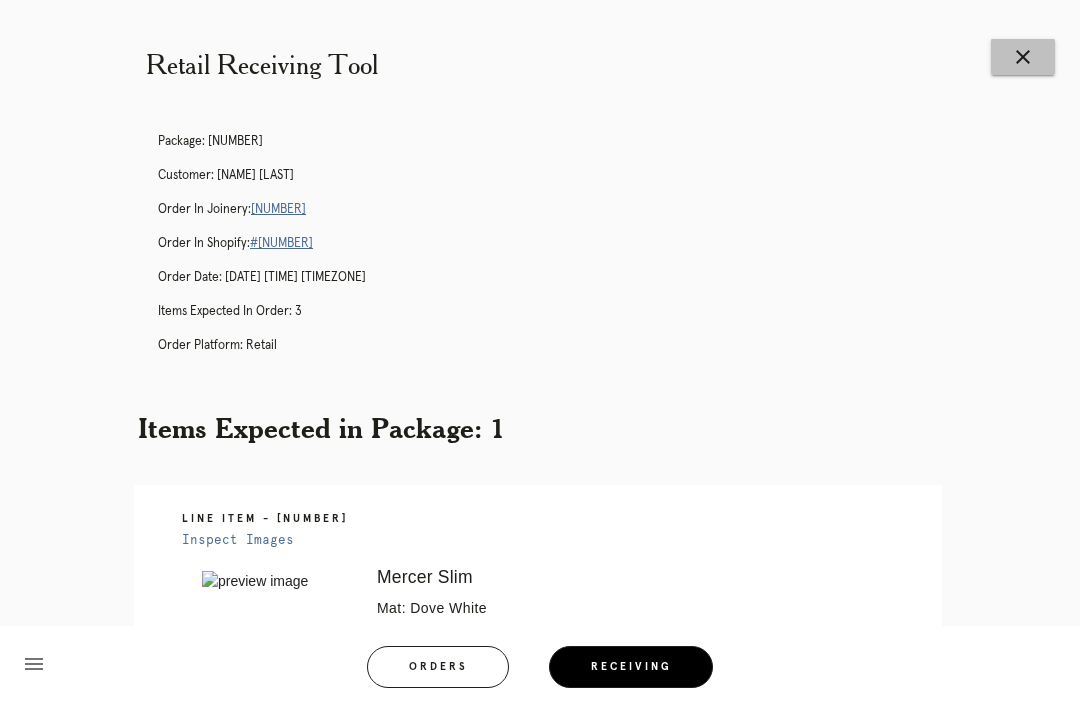 click on "close" at bounding box center [1023, 57] 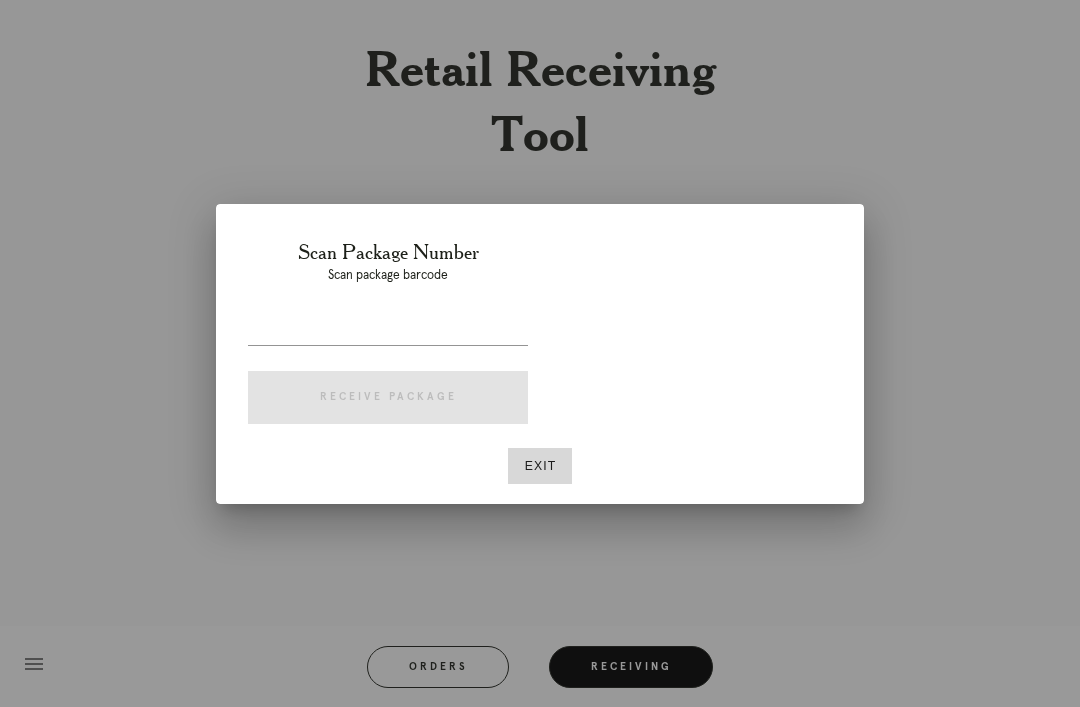 scroll, scrollTop: 0, scrollLeft: 0, axis: both 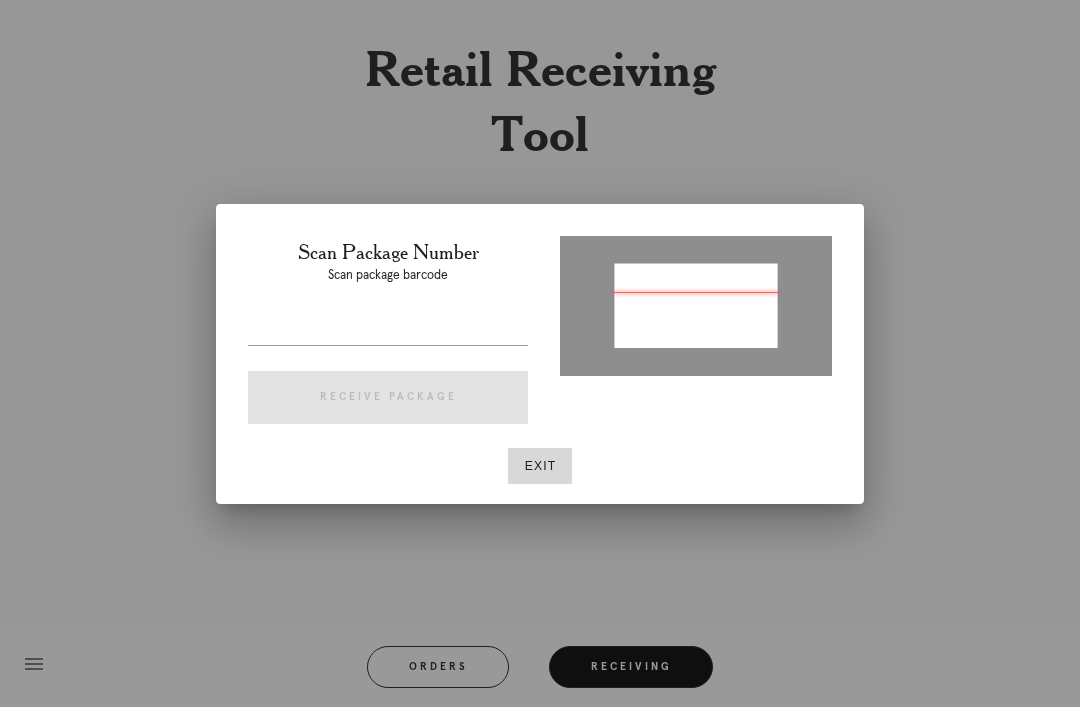 type on "P907570795247599" 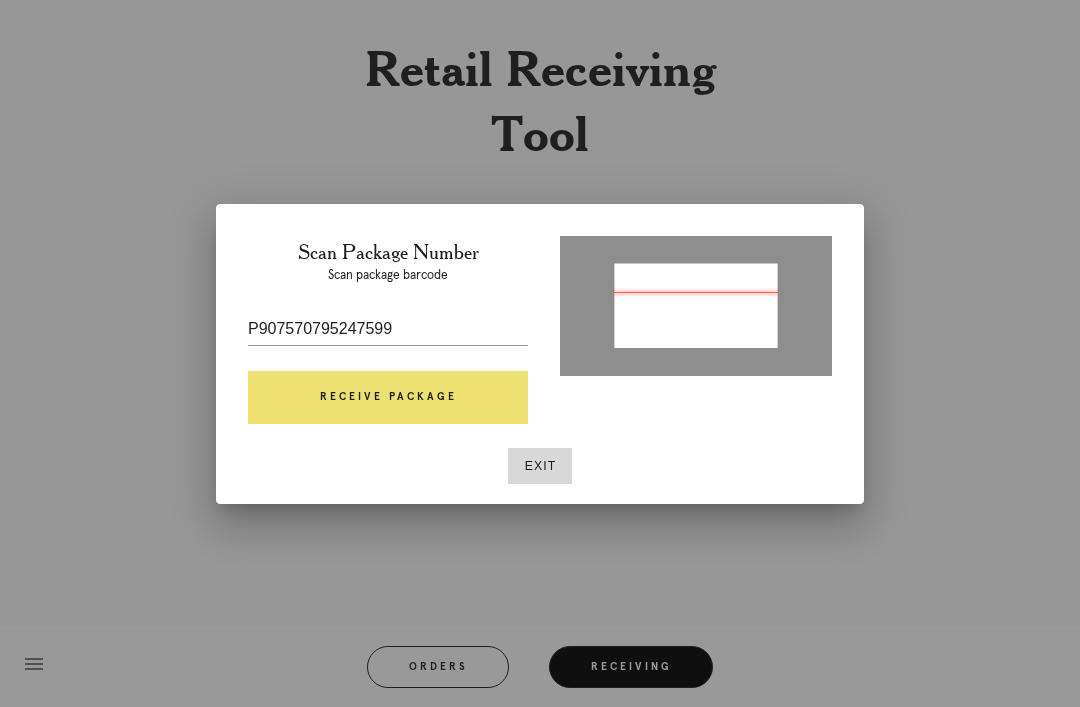 click on "Receive Package" at bounding box center (388, 398) 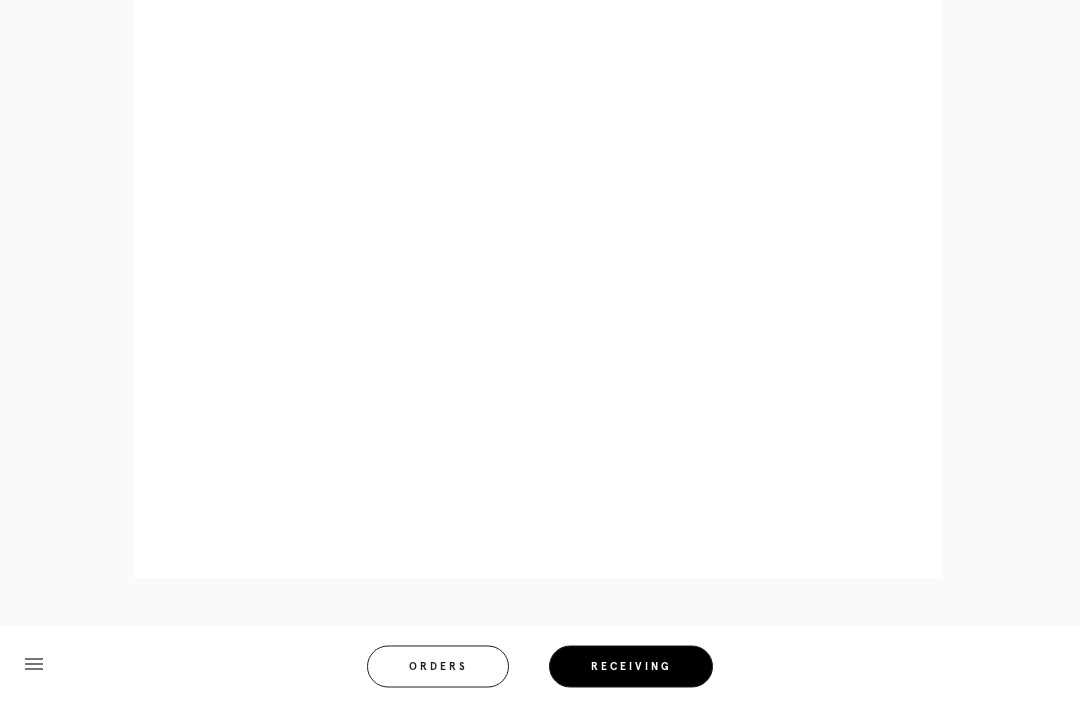 scroll, scrollTop: 946, scrollLeft: 0, axis: vertical 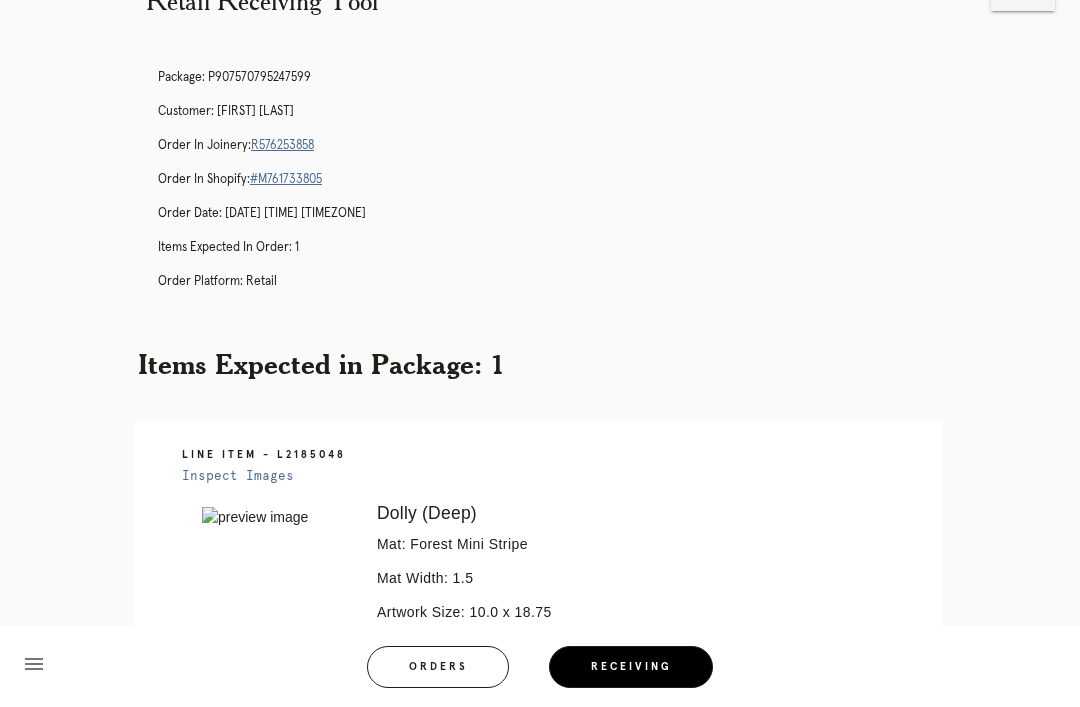 click on "menu
Orders
Receiving
Logged in as:   bianca.williford@framebridge.com   Suburban Square
Logout" at bounding box center (540, 673) 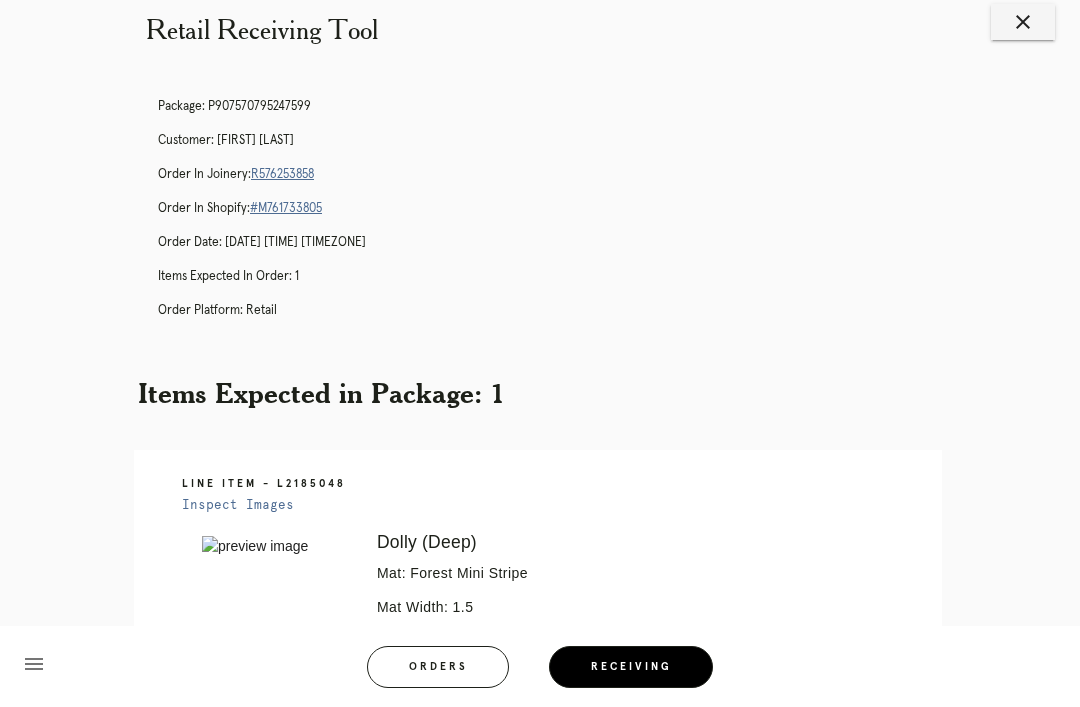 scroll, scrollTop: 0, scrollLeft: 0, axis: both 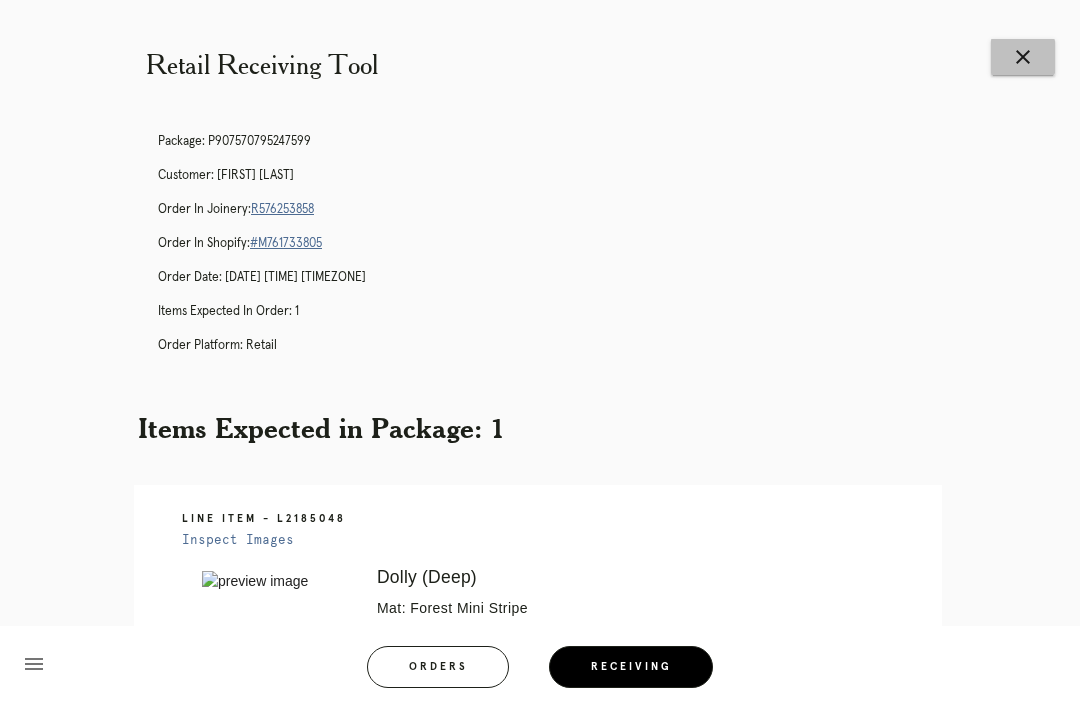 click on "close" at bounding box center (1023, 57) 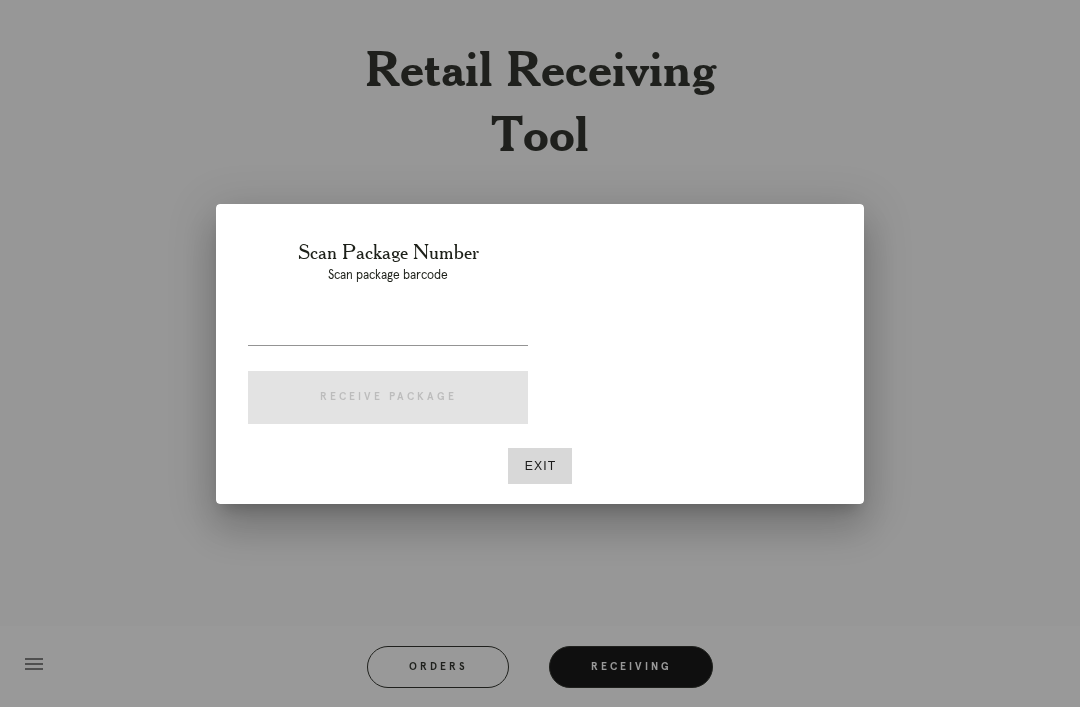 scroll, scrollTop: 0, scrollLeft: 0, axis: both 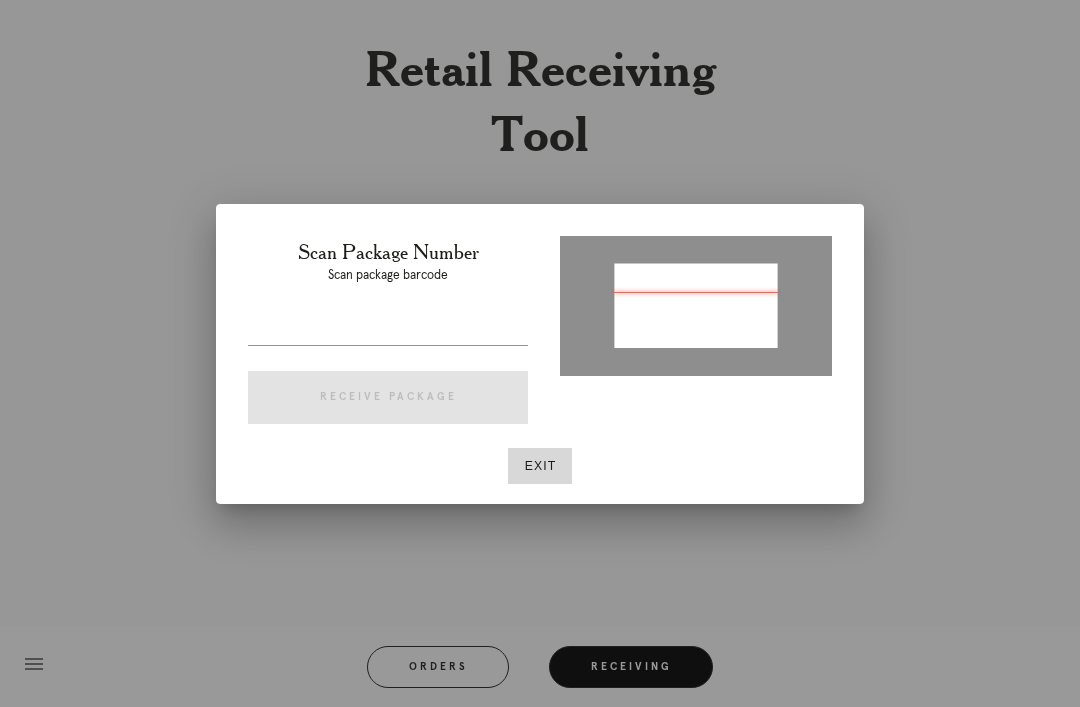 type on "[NUMBER]" 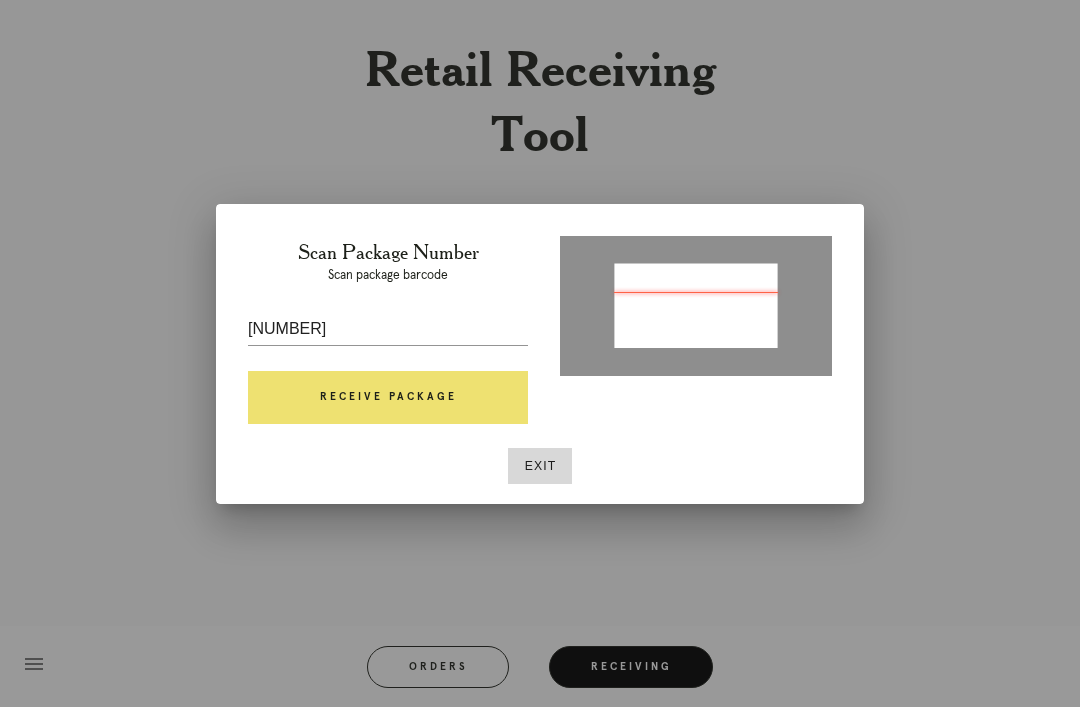 click on "Receive Package" at bounding box center (388, 398) 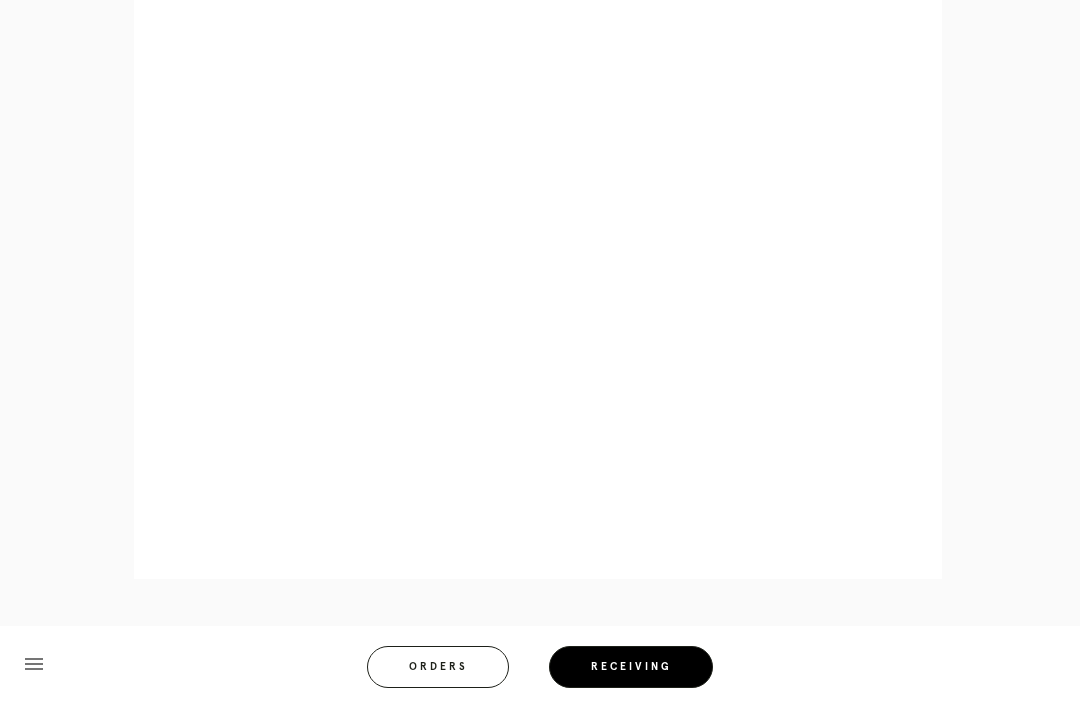 scroll, scrollTop: 928, scrollLeft: 0, axis: vertical 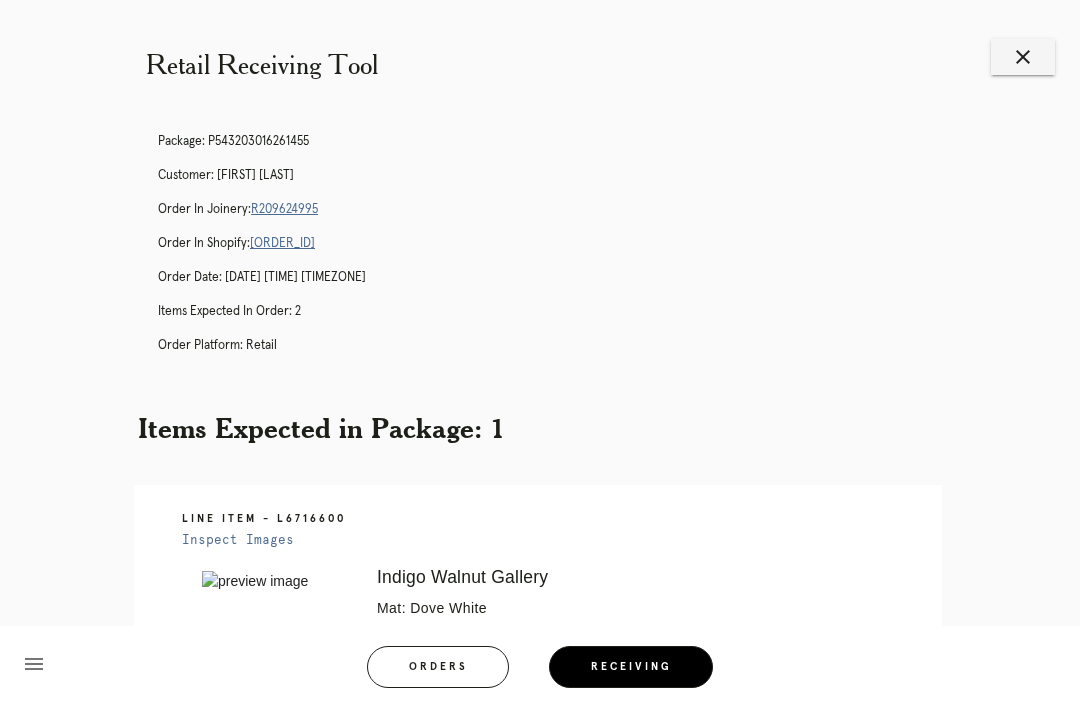 click on "close" at bounding box center [1023, 57] 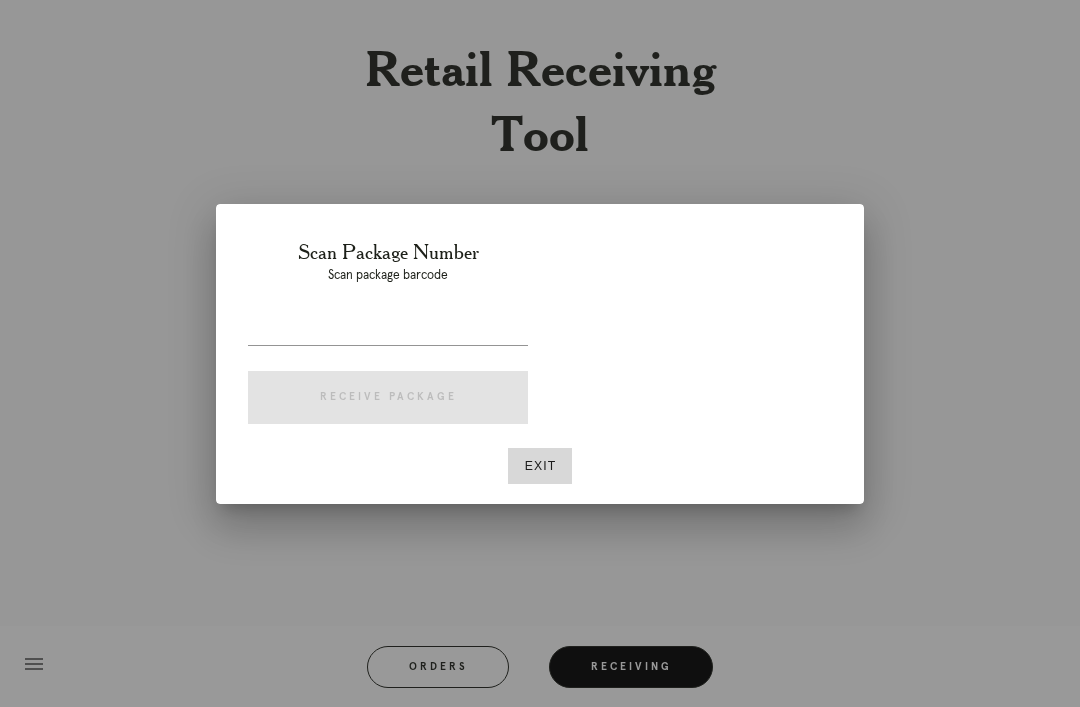 scroll, scrollTop: 0, scrollLeft: 0, axis: both 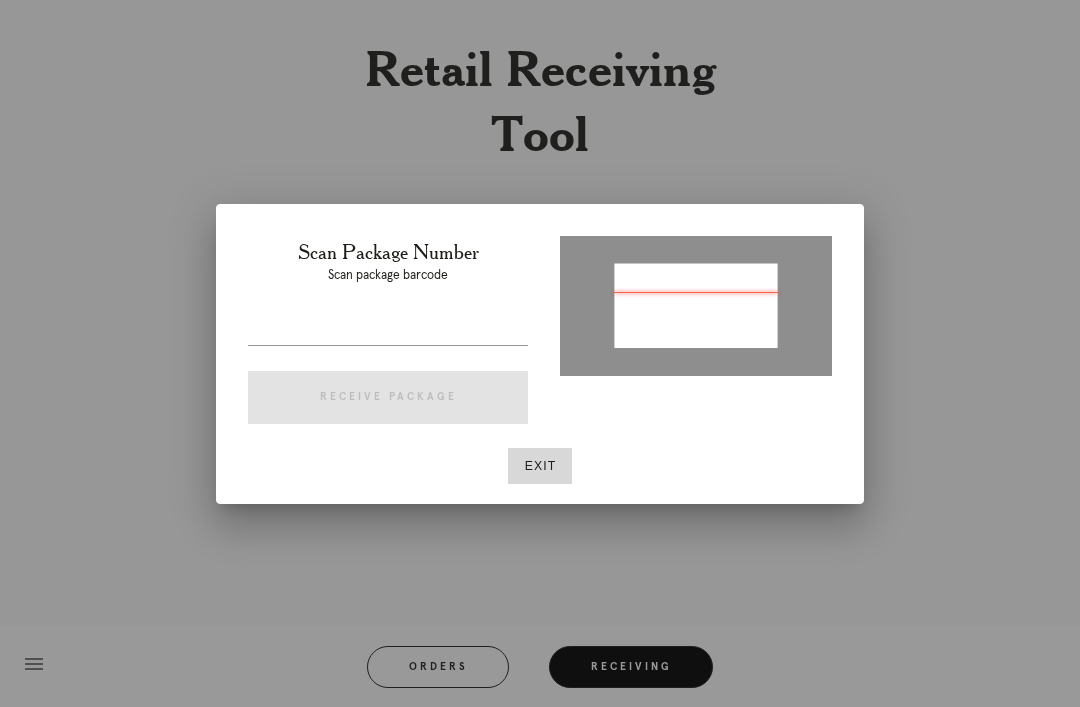 type on "[NUMBER]" 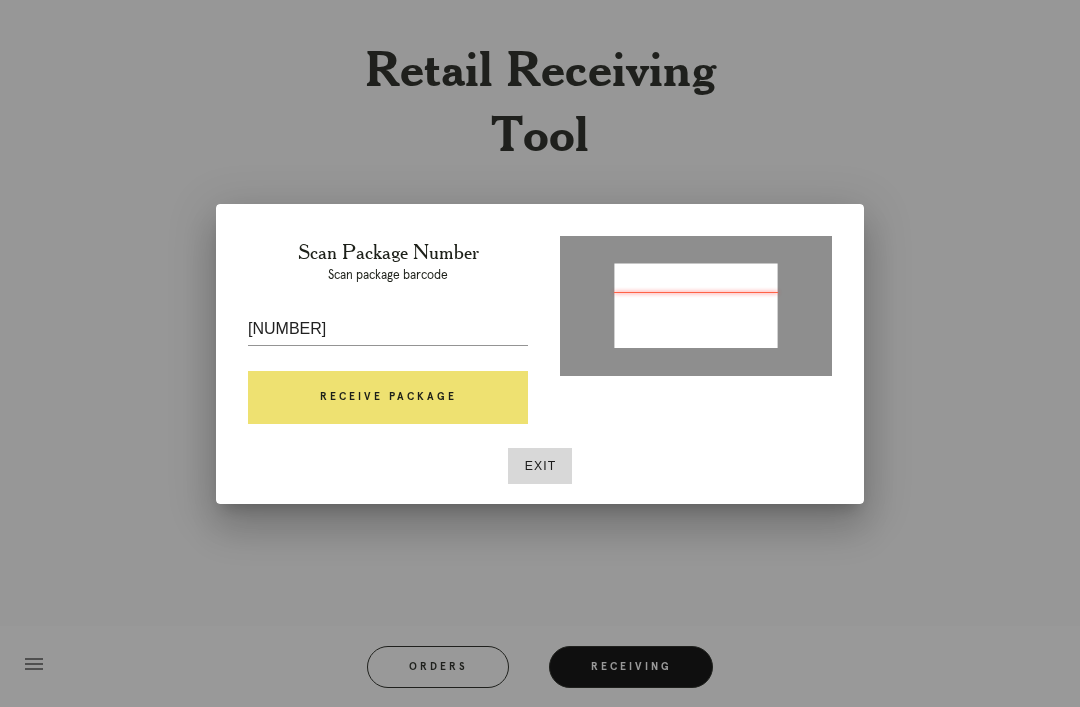 click on "Receive Package" at bounding box center (388, 398) 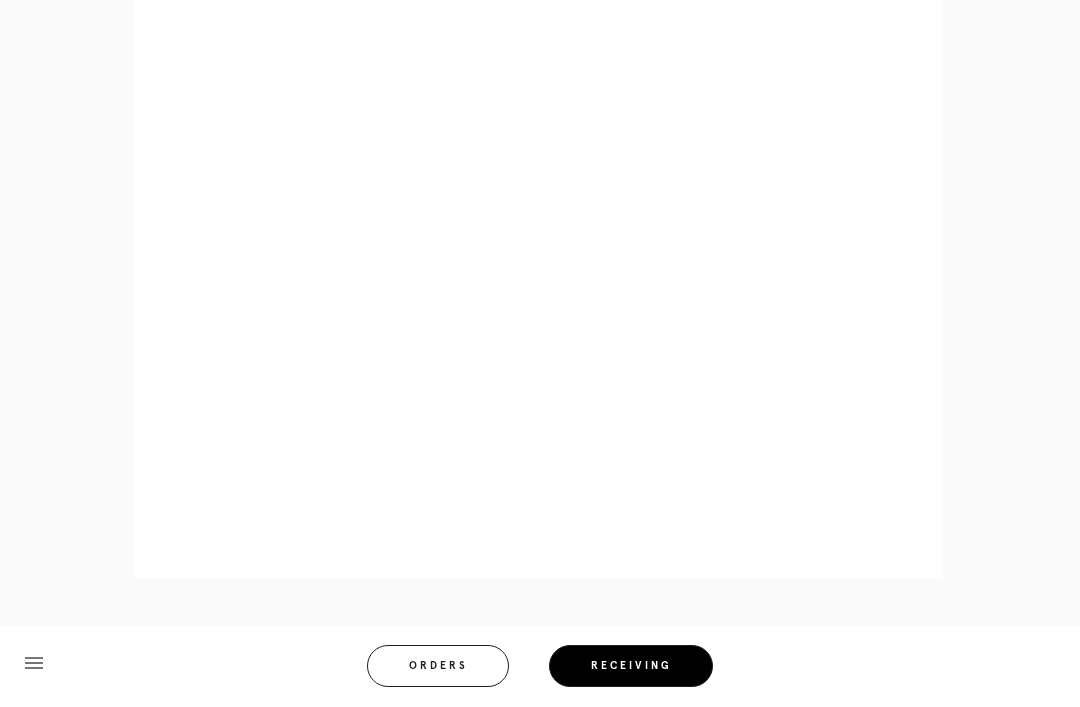 scroll, scrollTop: 922, scrollLeft: 0, axis: vertical 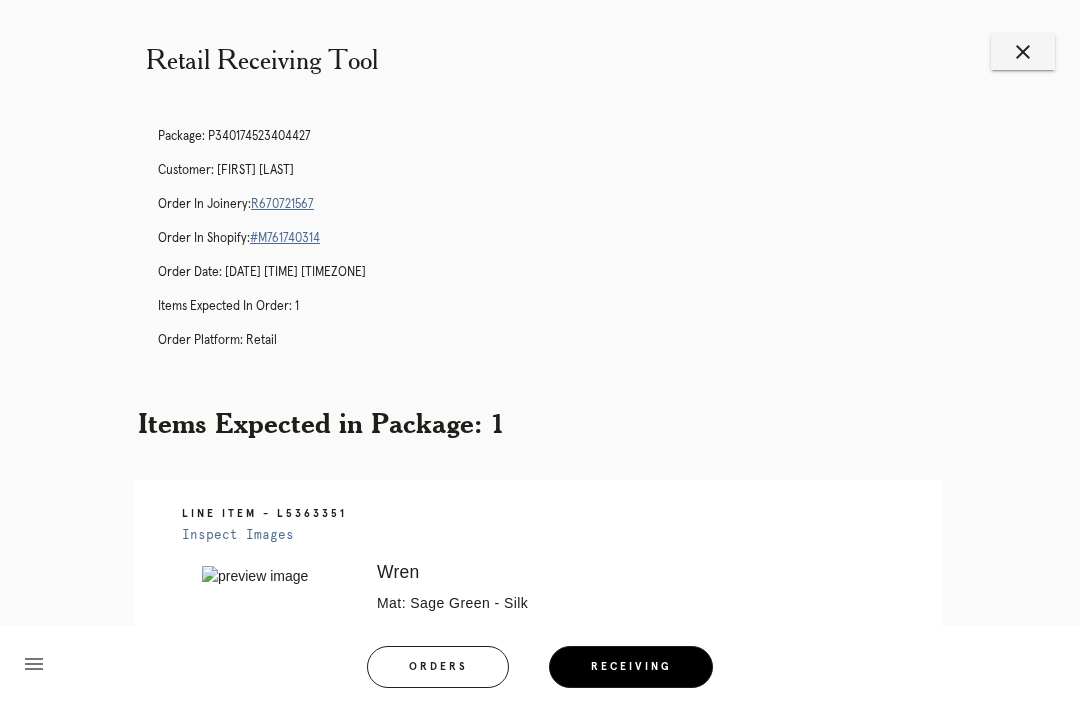 click on "R670721567" at bounding box center [282, 204] 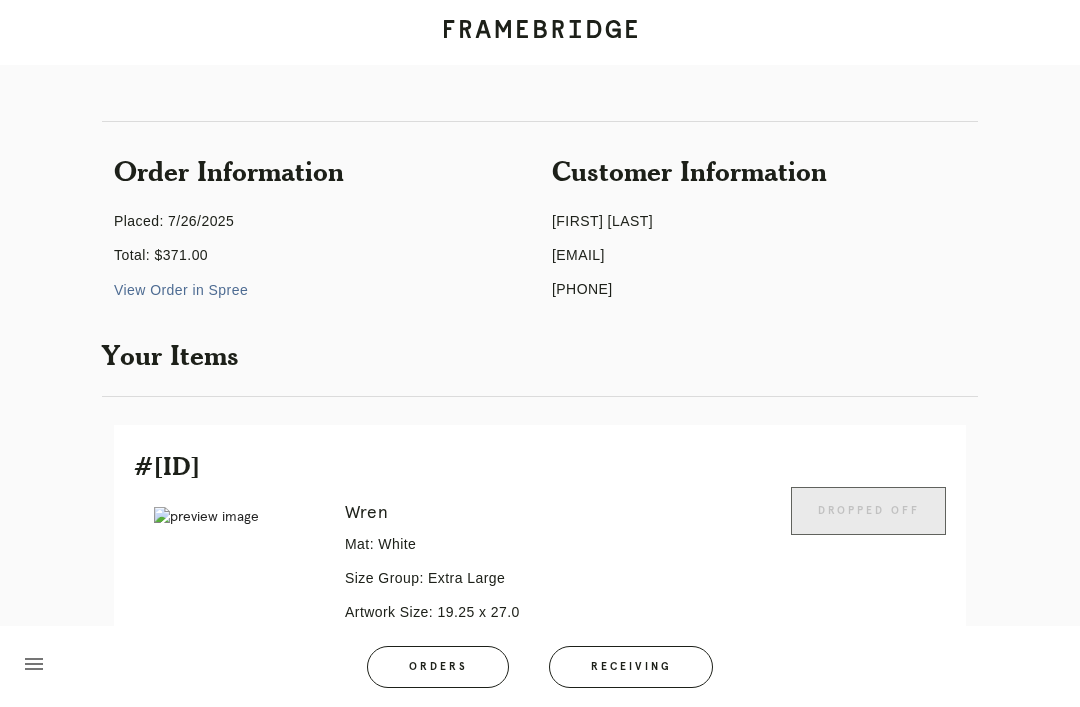 scroll, scrollTop: 396, scrollLeft: 0, axis: vertical 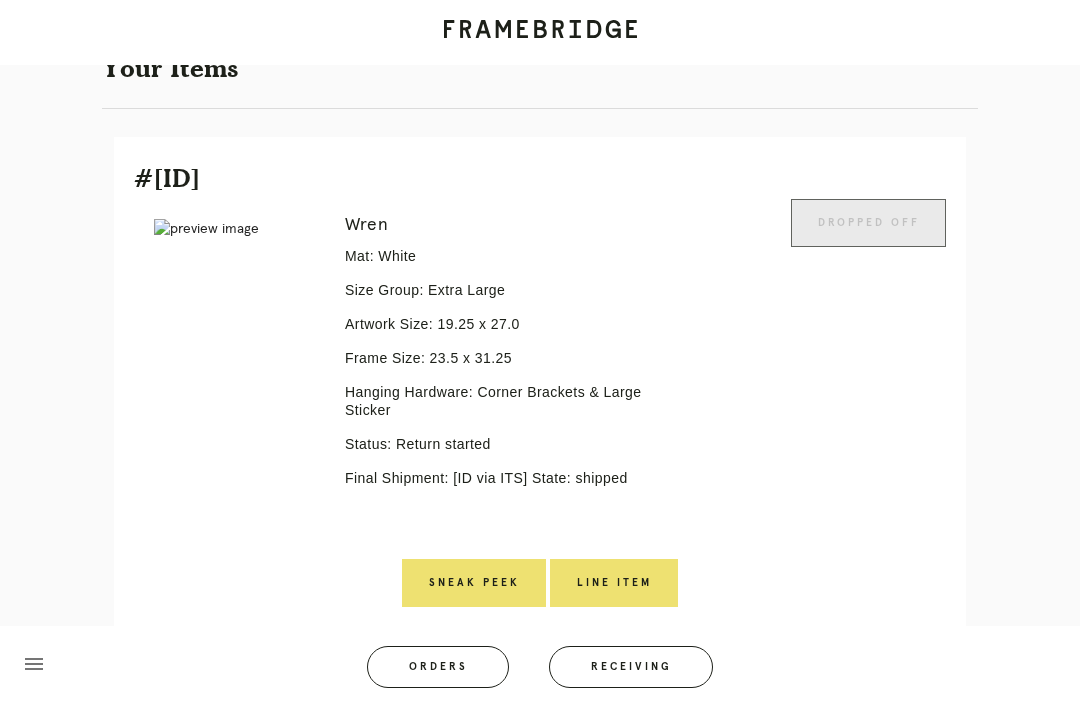 click on "Line Item" at bounding box center (614, 583) 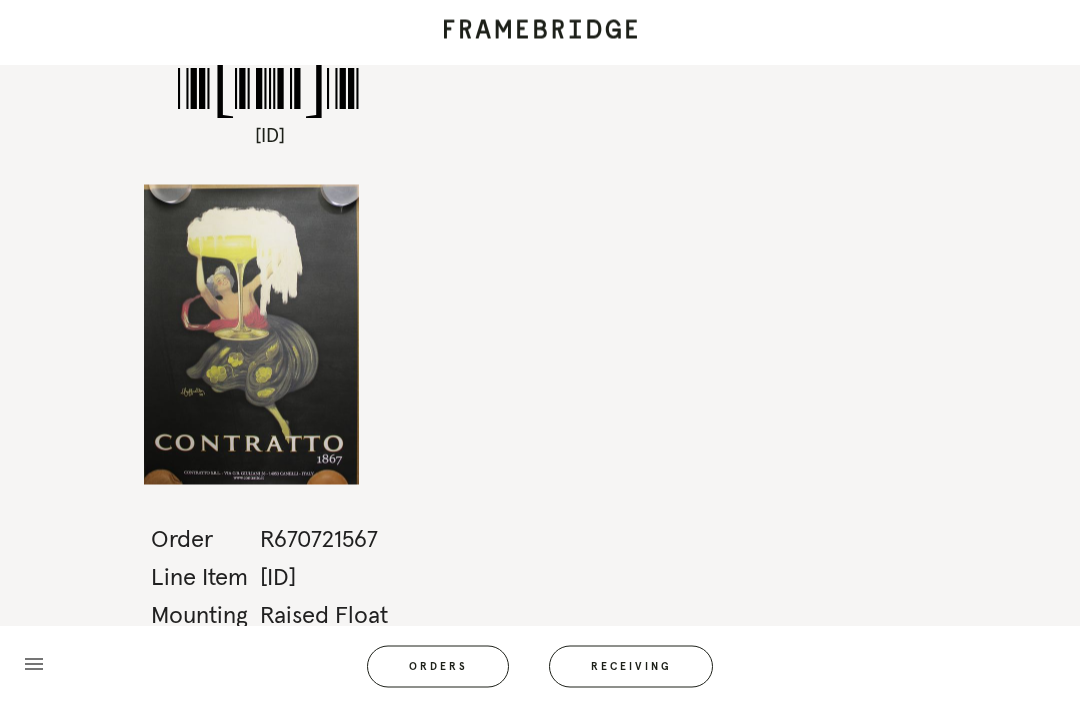 scroll, scrollTop: 56, scrollLeft: 0, axis: vertical 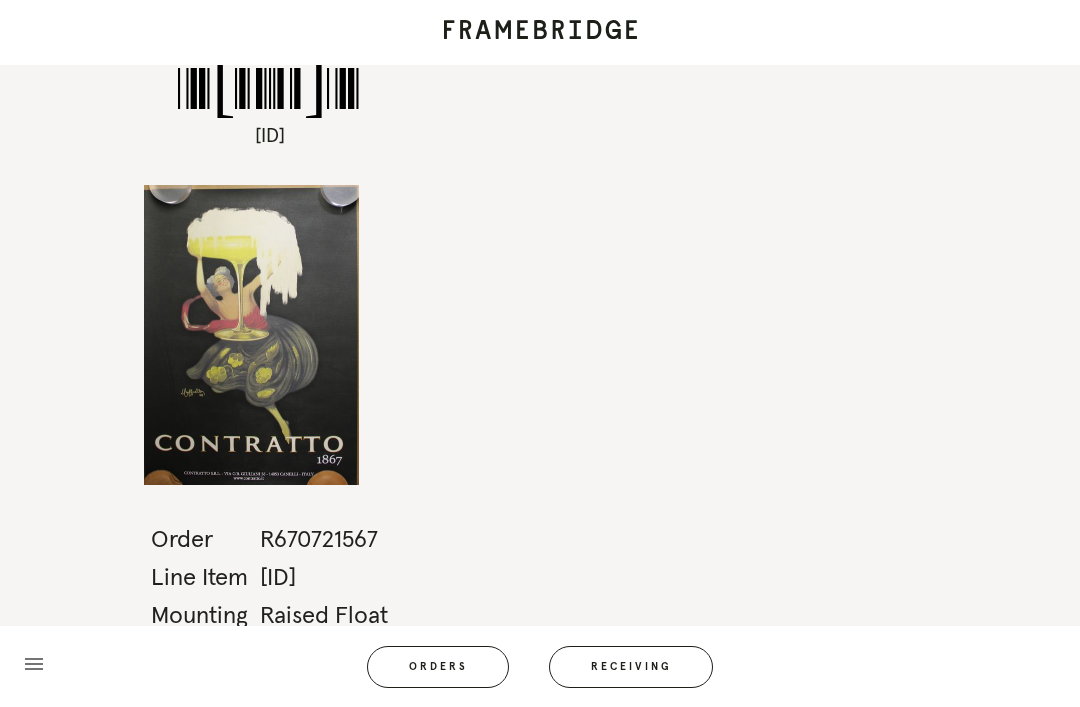 click on "Receiving" at bounding box center [631, 667] 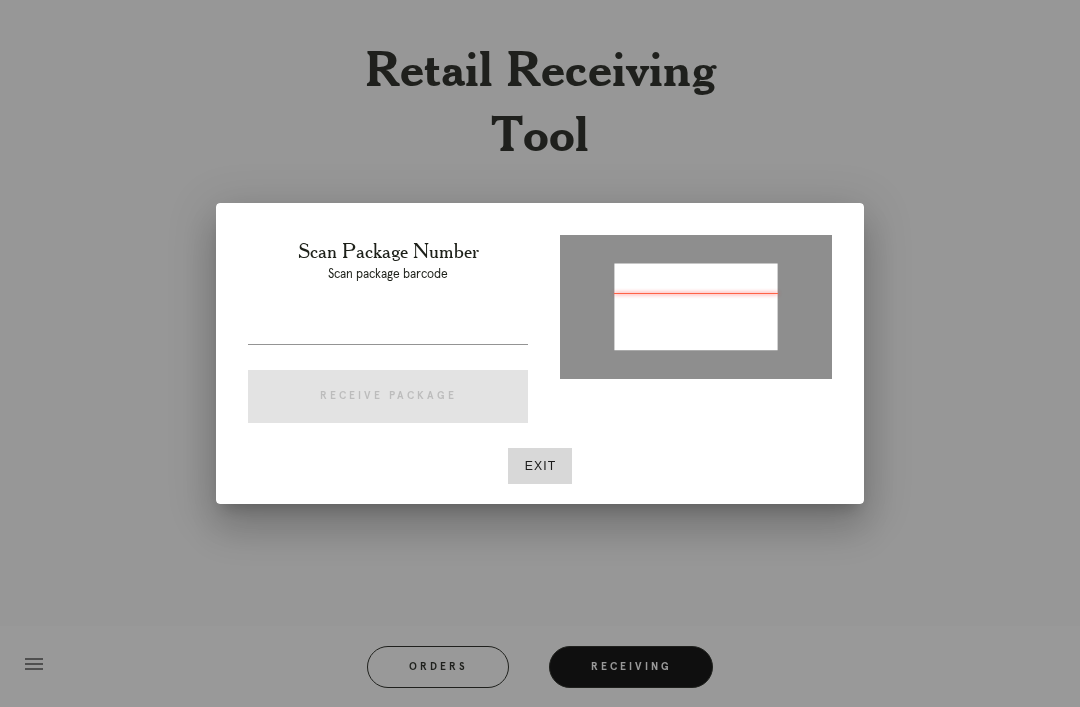 type on "P108574685457683" 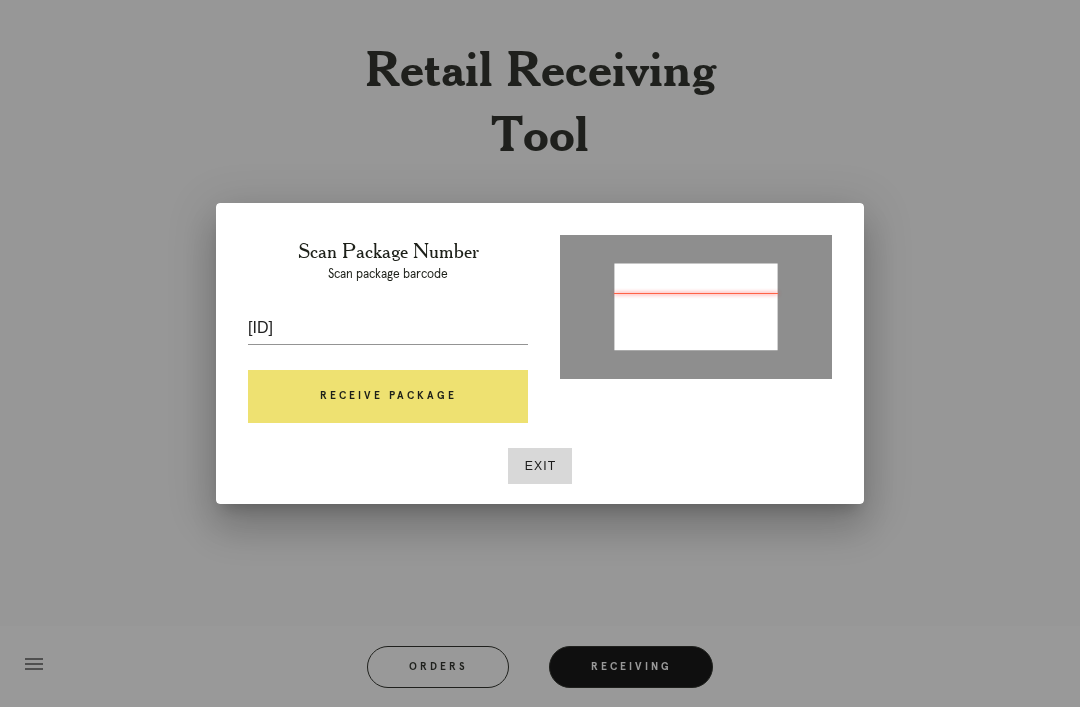 click on "Receive Package" at bounding box center [388, 397] 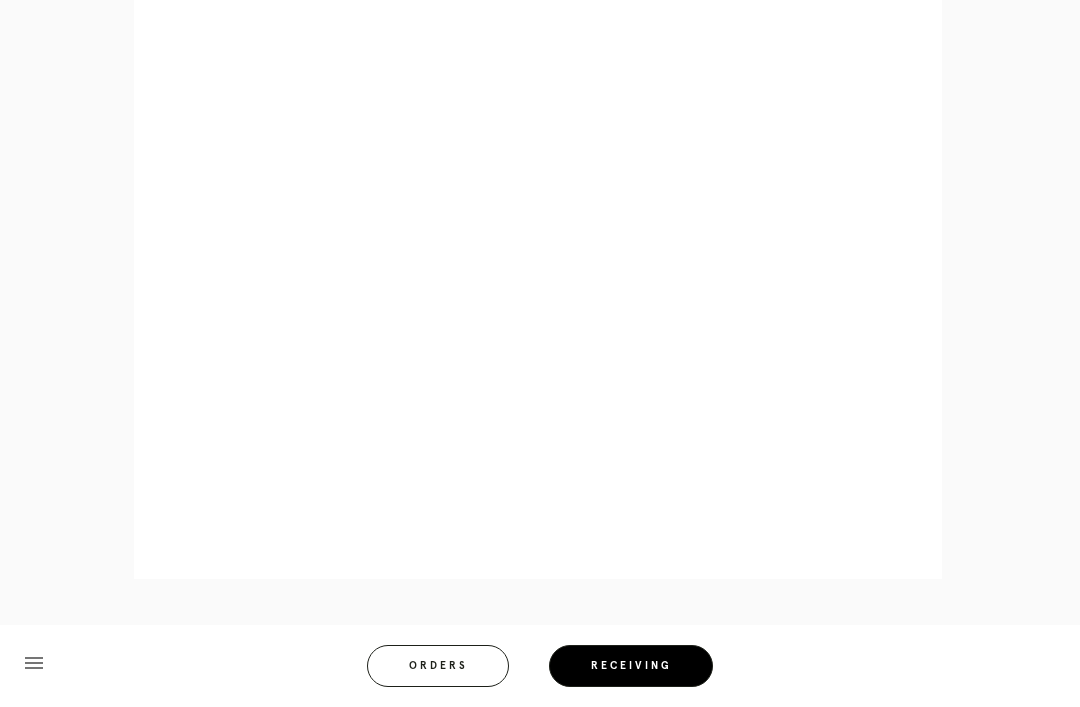 scroll, scrollTop: 936, scrollLeft: 0, axis: vertical 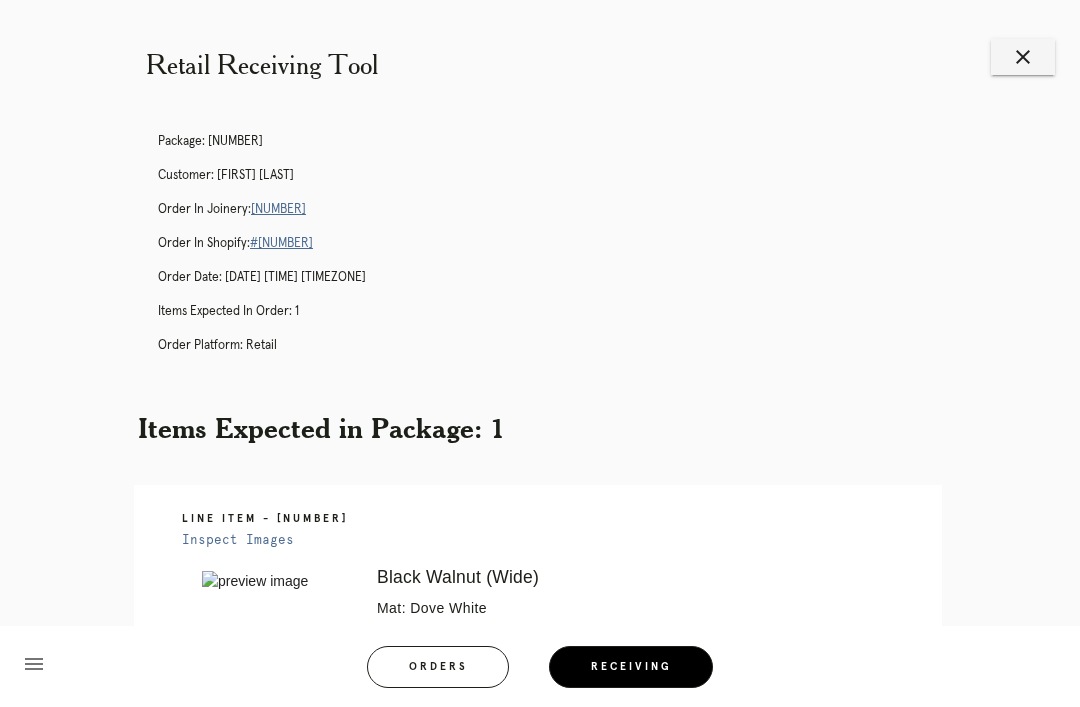 click on "[NUMBER]" at bounding box center [278, 209] 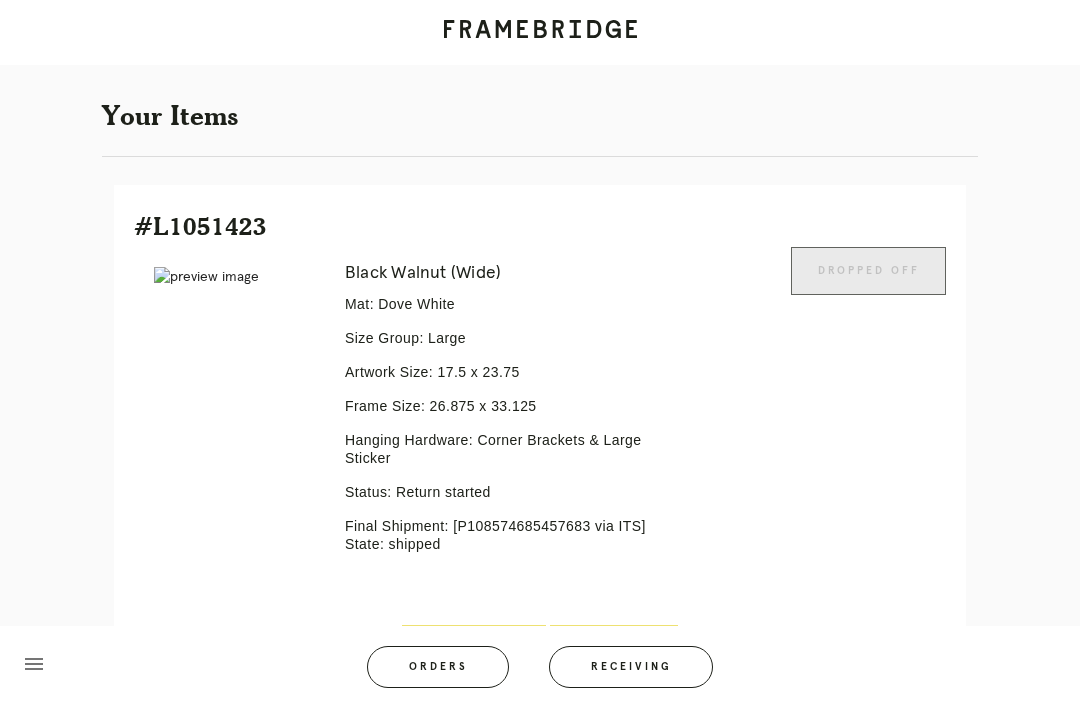 scroll, scrollTop: 396, scrollLeft: 0, axis: vertical 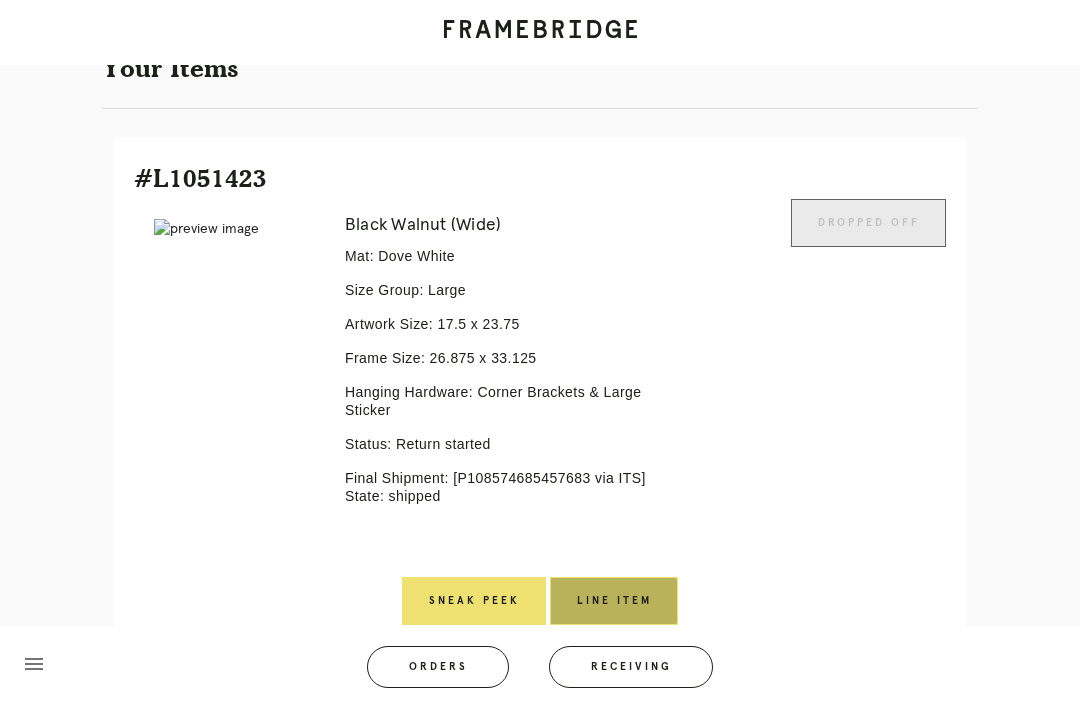 click on "Line Item" at bounding box center [614, 601] 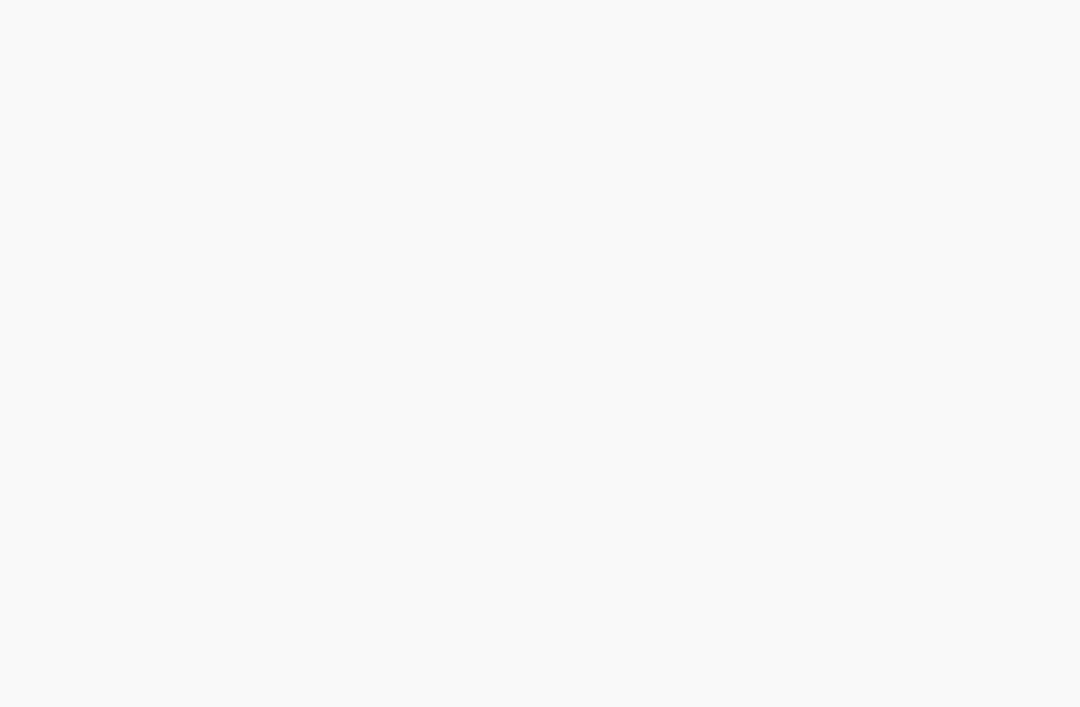 scroll, scrollTop: 0, scrollLeft: 0, axis: both 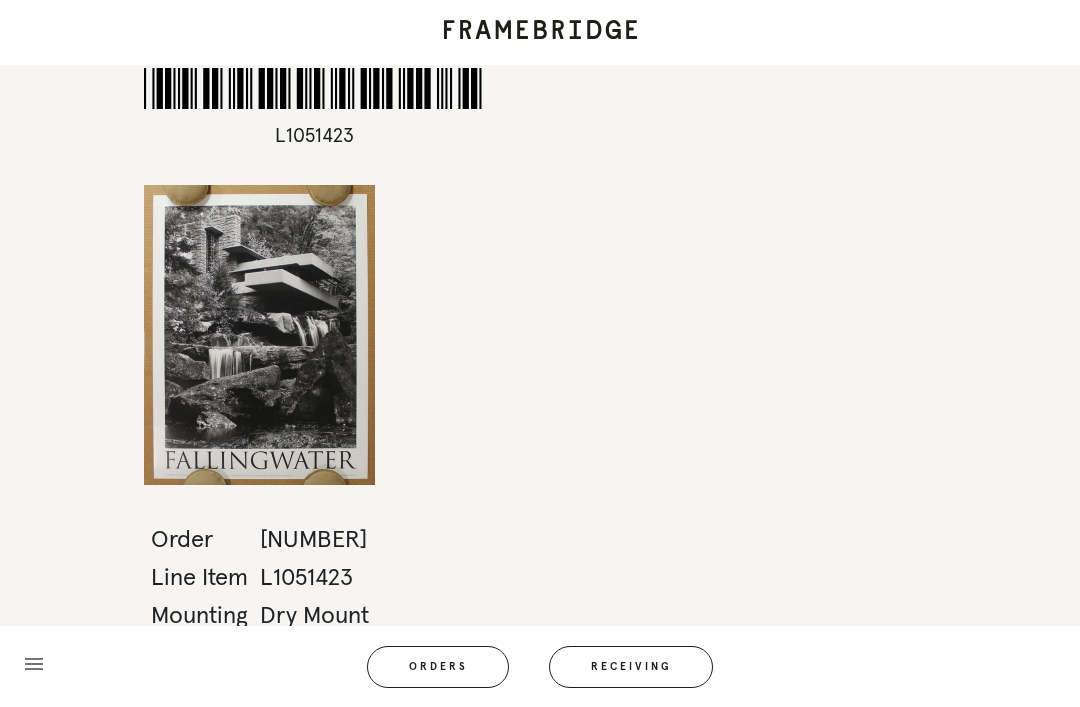 click on "Receiving" at bounding box center [631, 667] 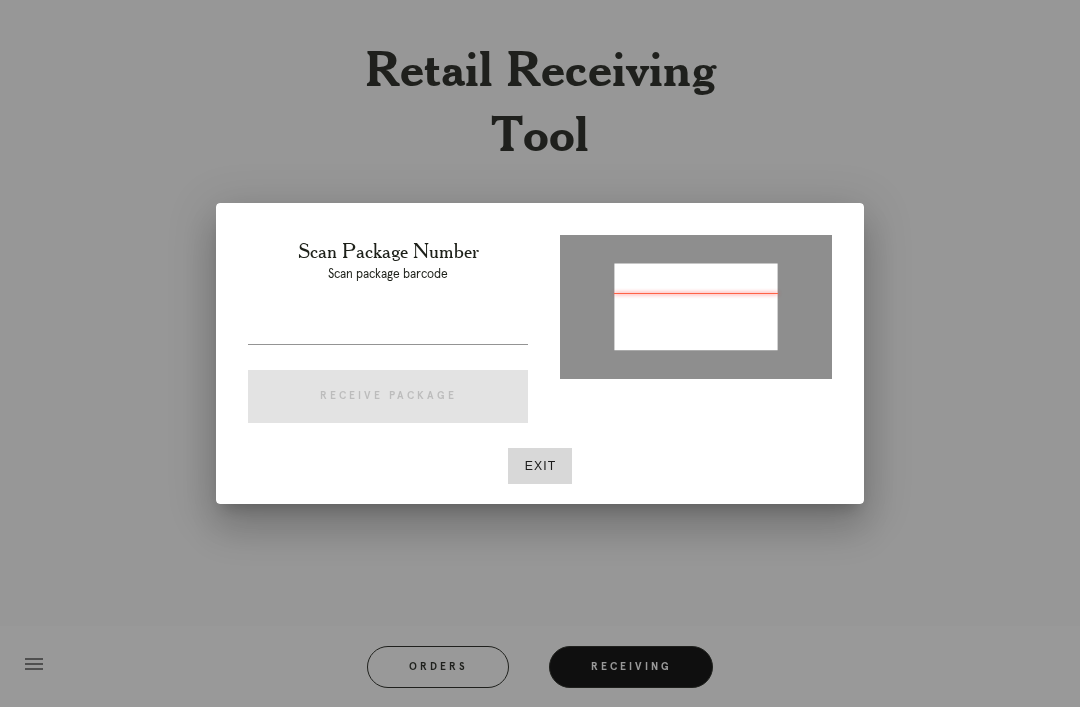 click on "Exit" at bounding box center [540, 466] 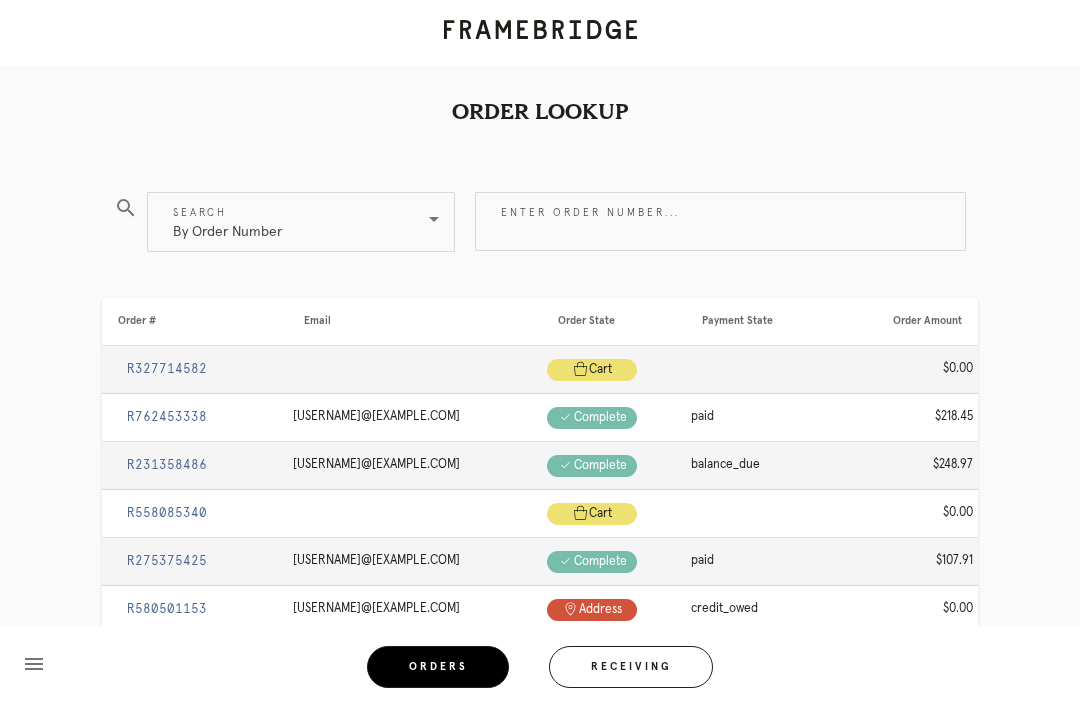 click on "Enter order number..." at bounding box center (720, 221) 